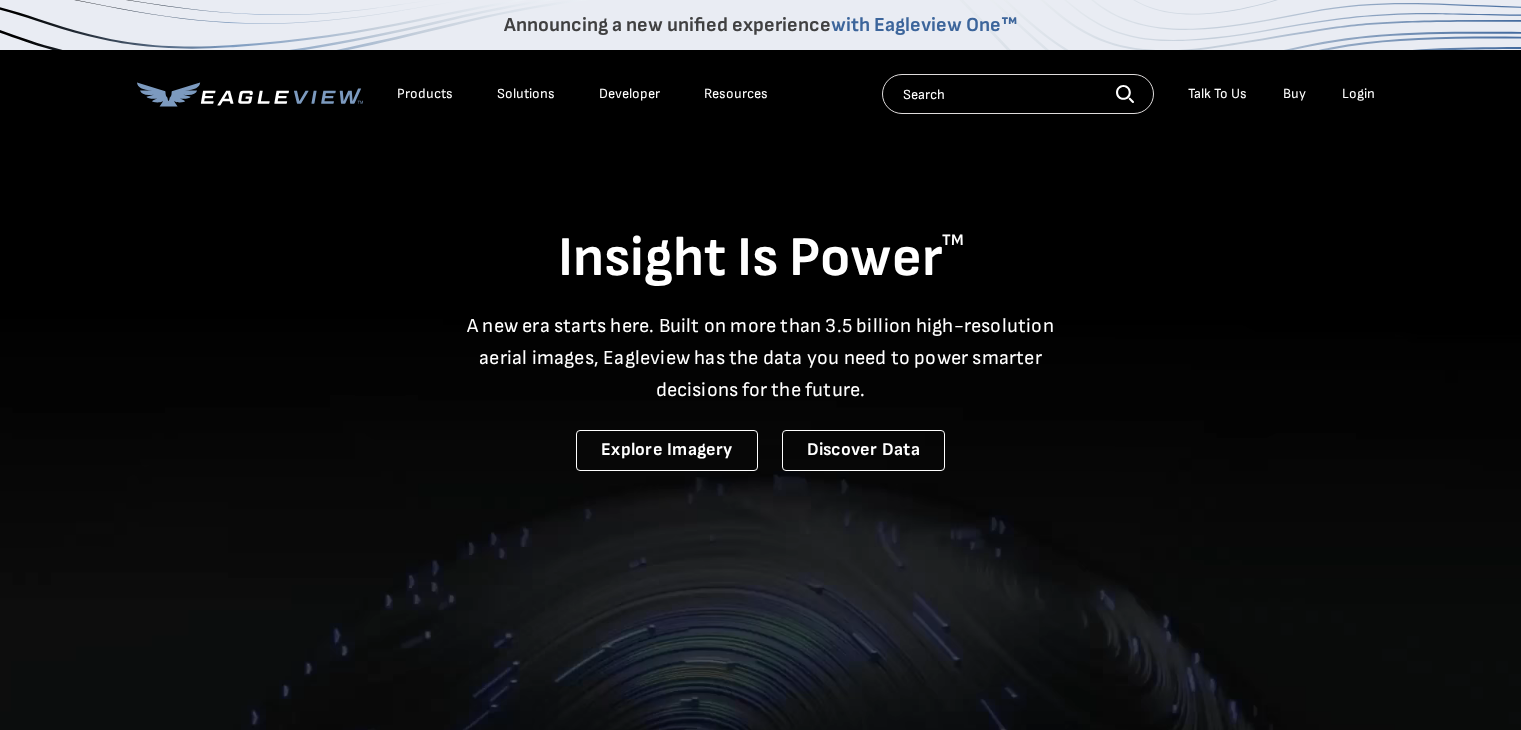 scroll, scrollTop: 0, scrollLeft: 0, axis: both 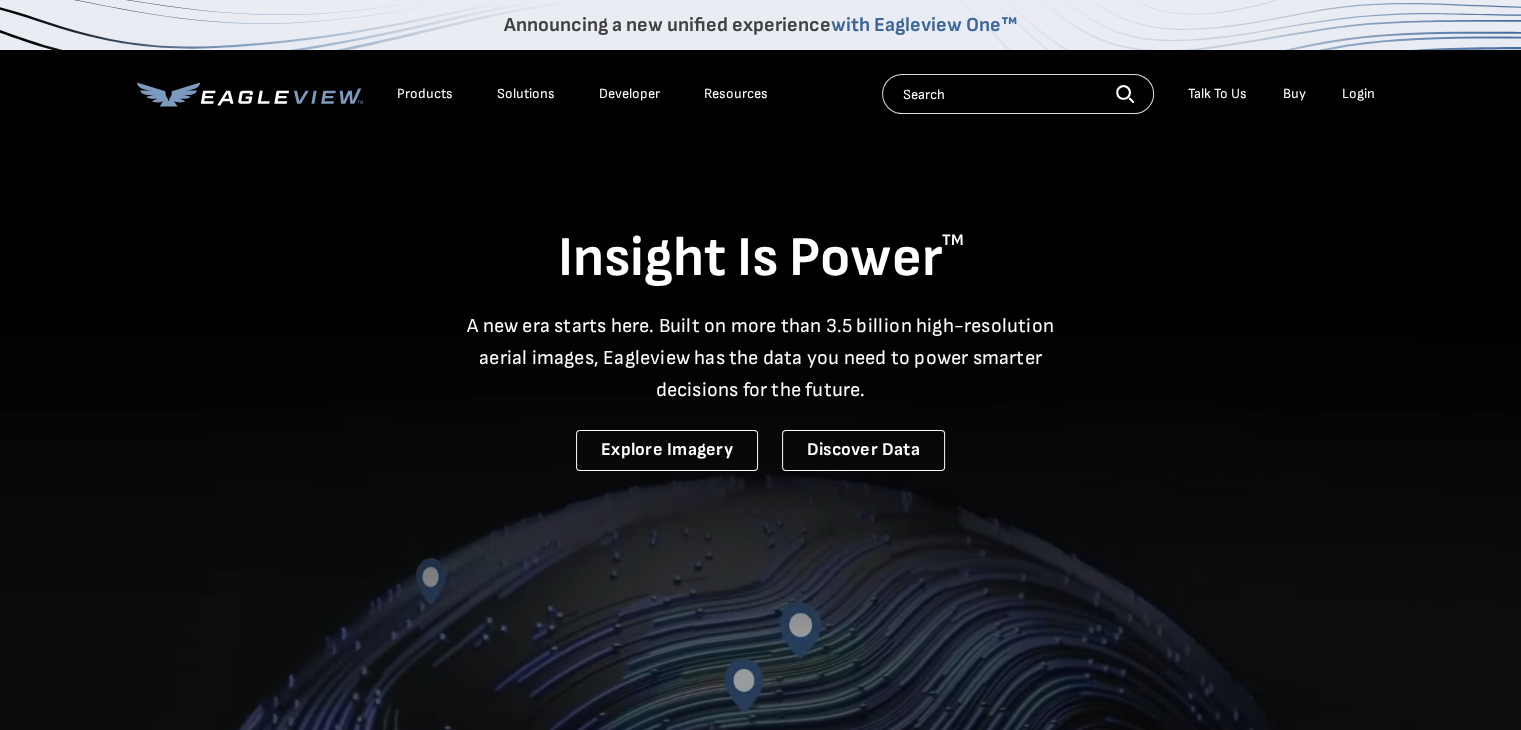 click on "Products" at bounding box center [425, 94] 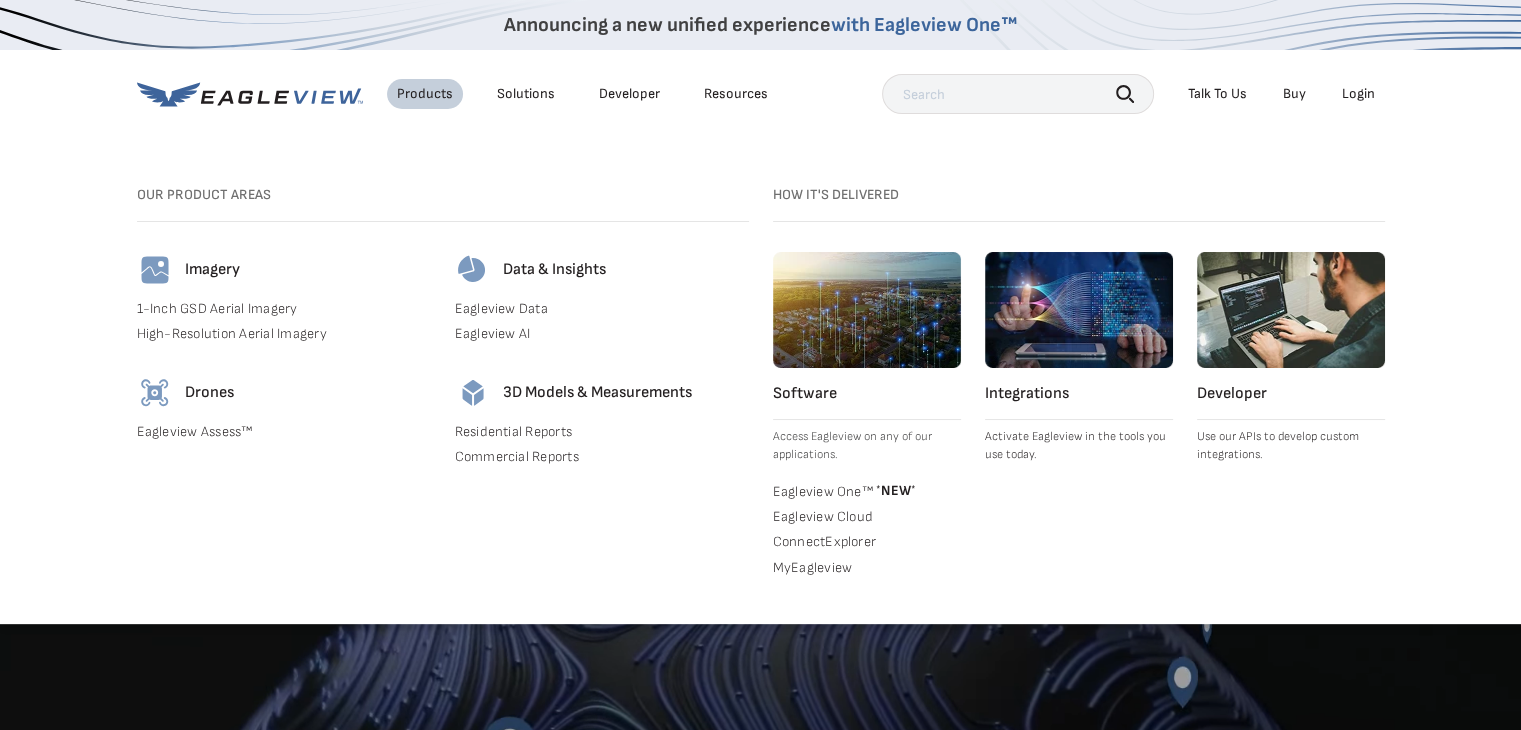 click on "Eagleview Assess™" at bounding box center [284, 432] 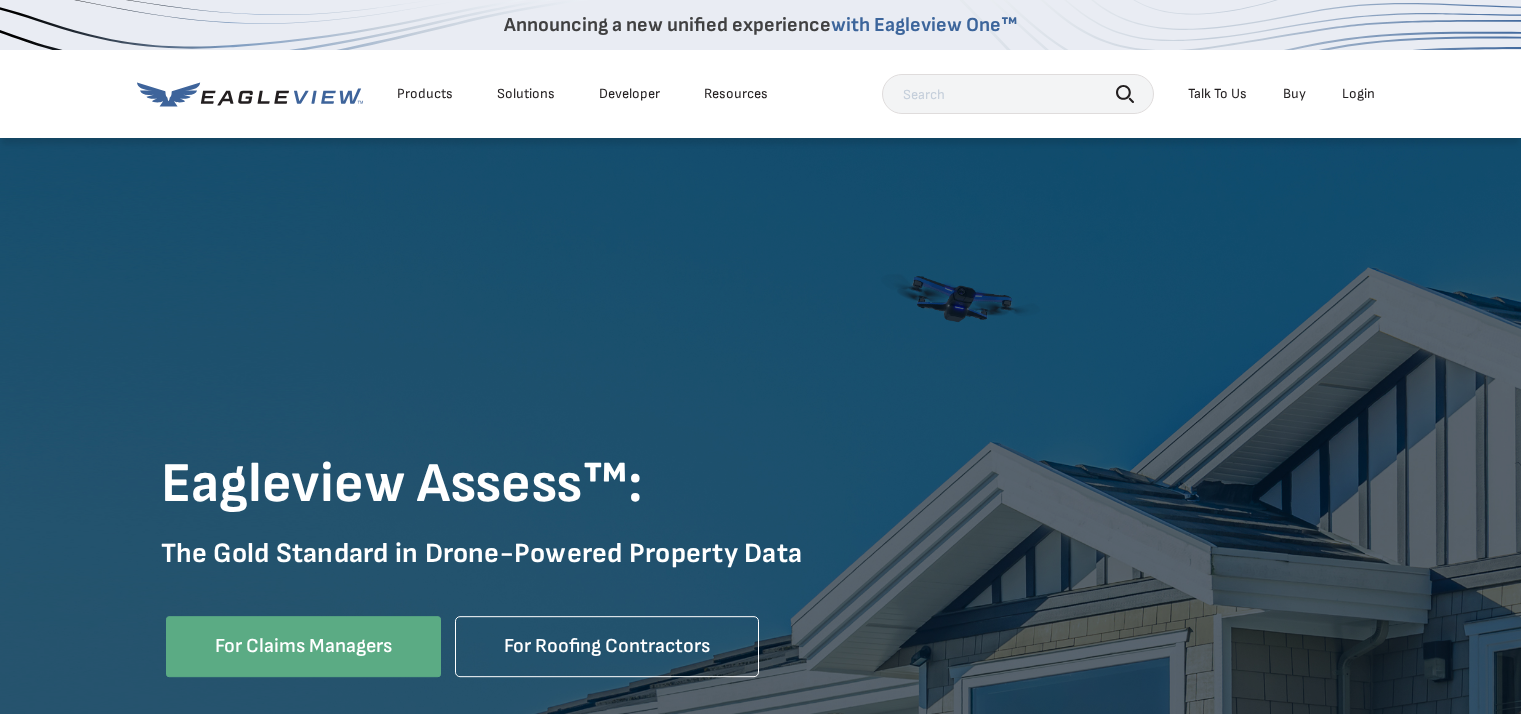 scroll, scrollTop: 0, scrollLeft: 0, axis: both 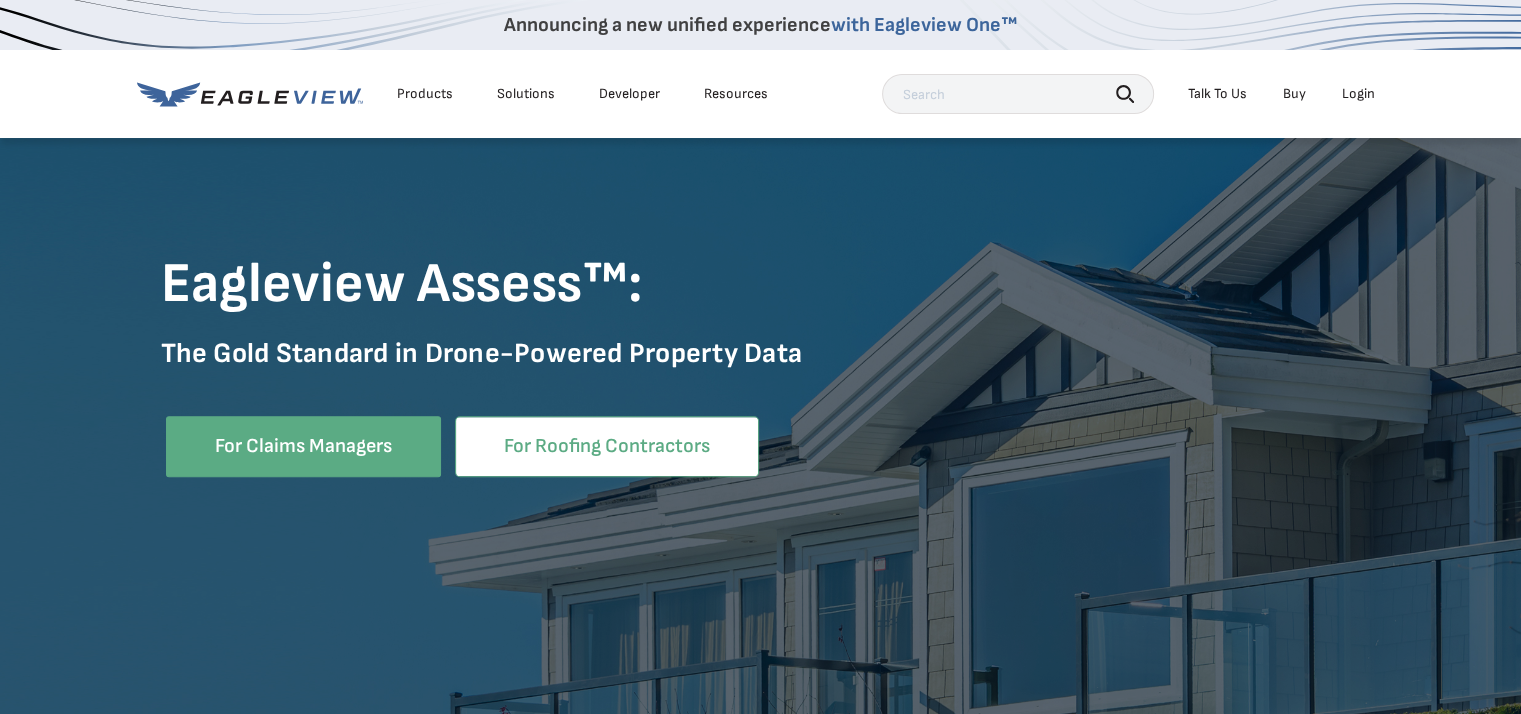 click on "For Roofing Contractors" at bounding box center (607, 446) 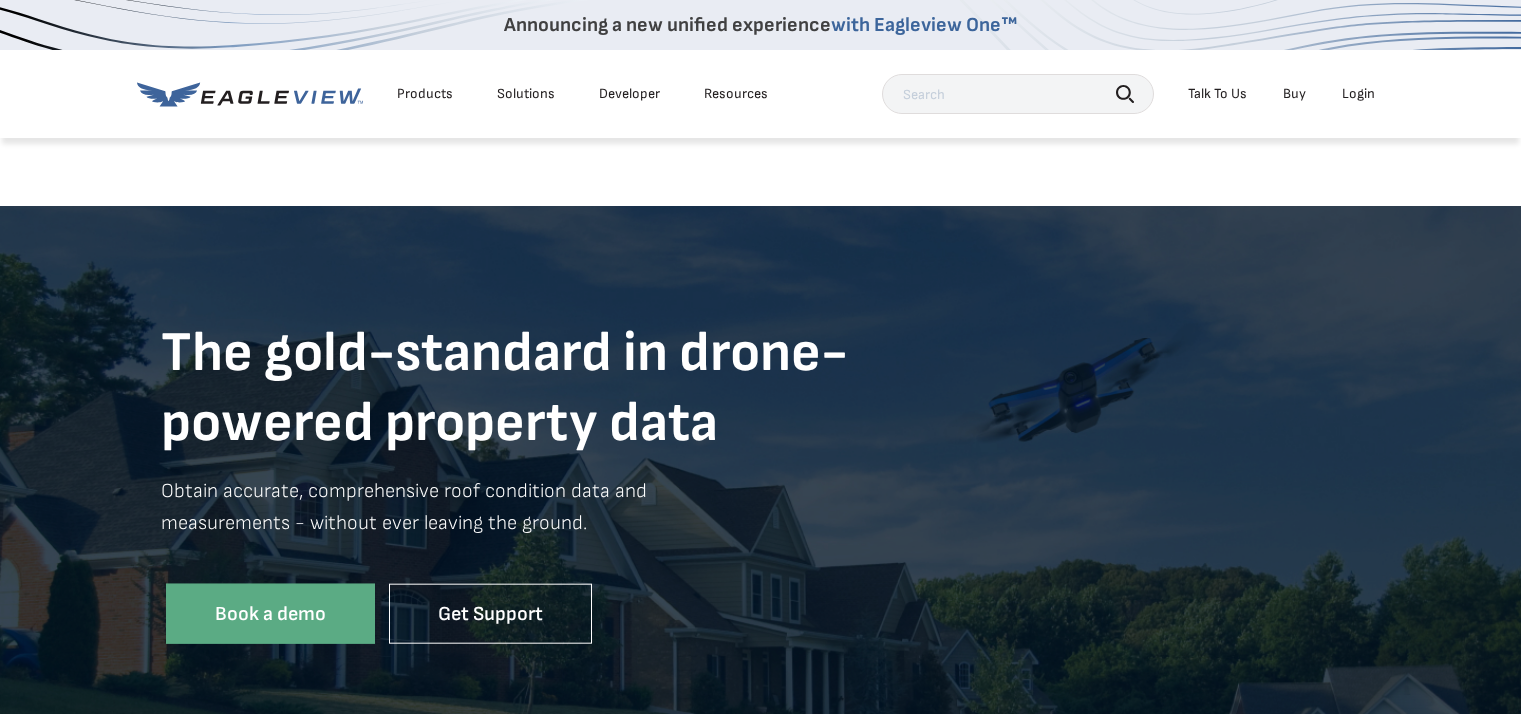 scroll, scrollTop: 0, scrollLeft: 0, axis: both 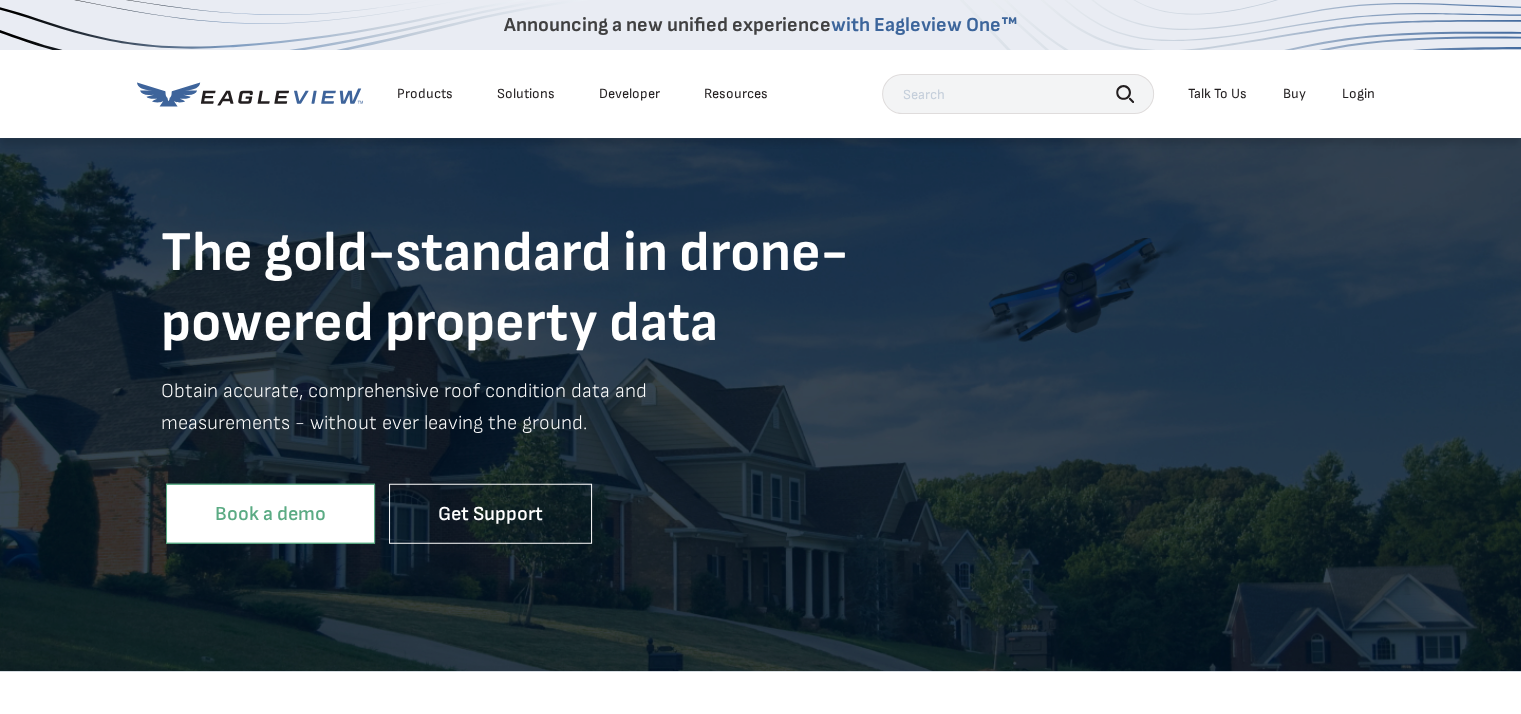 click on "Book a demo" at bounding box center (270, 513) 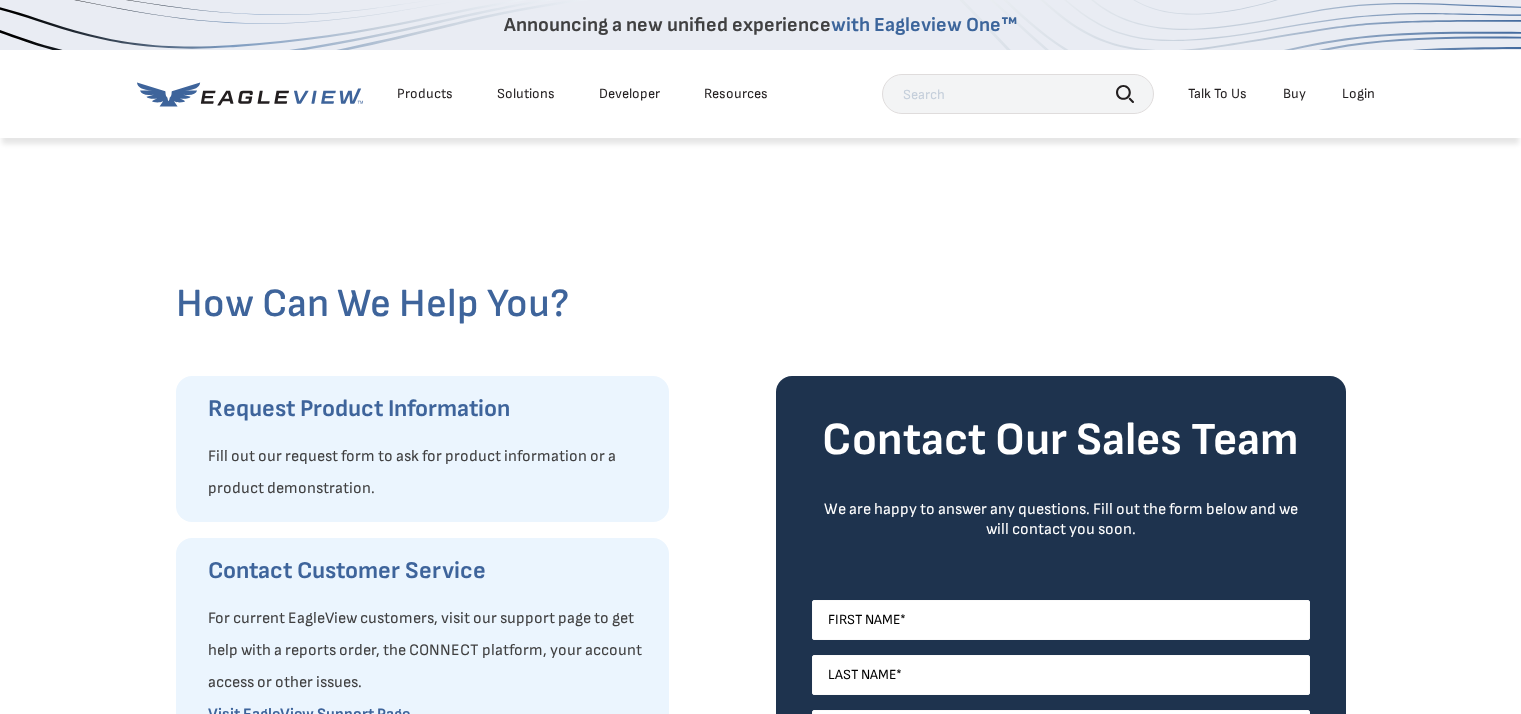 scroll, scrollTop: 0, scrollLeft: 0, axis: both 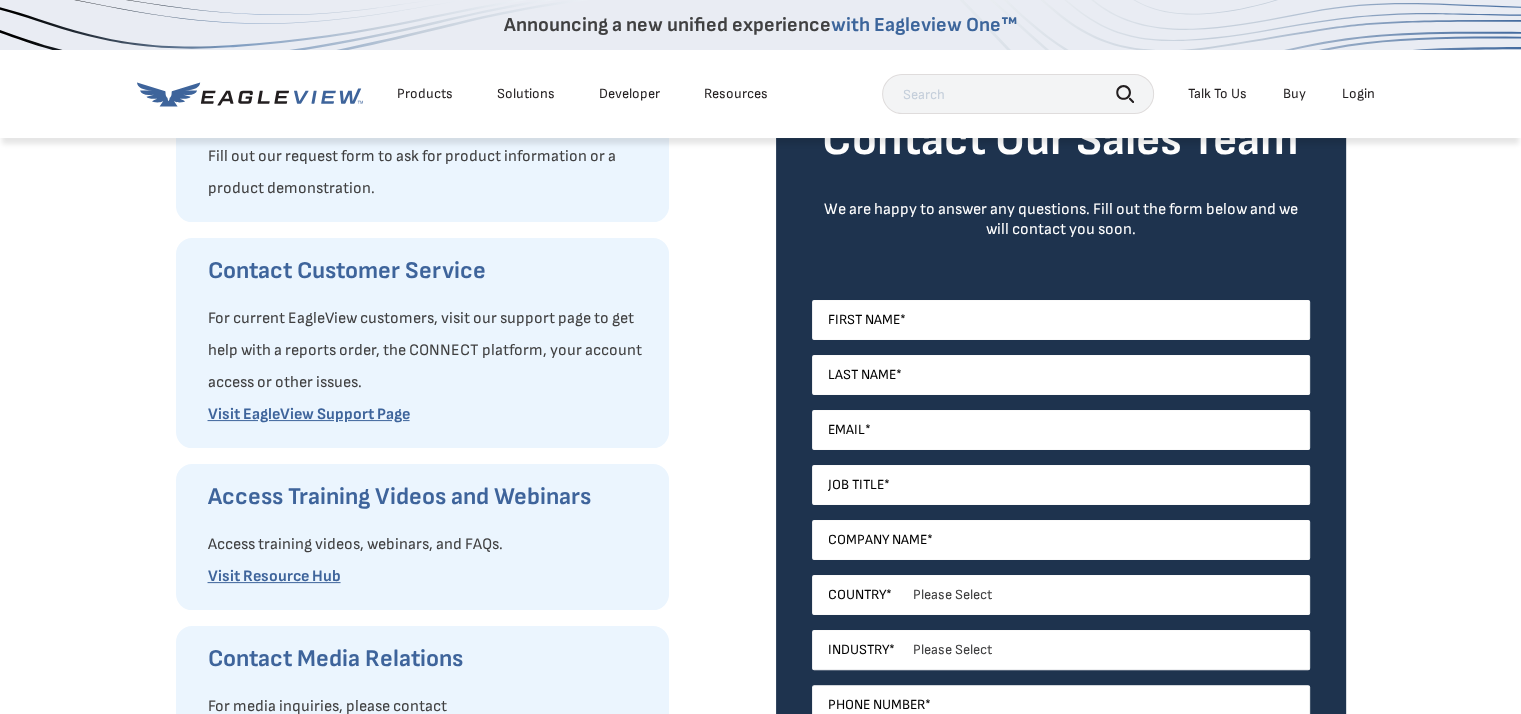 click on "First Name" at bounding box center [864, 320] 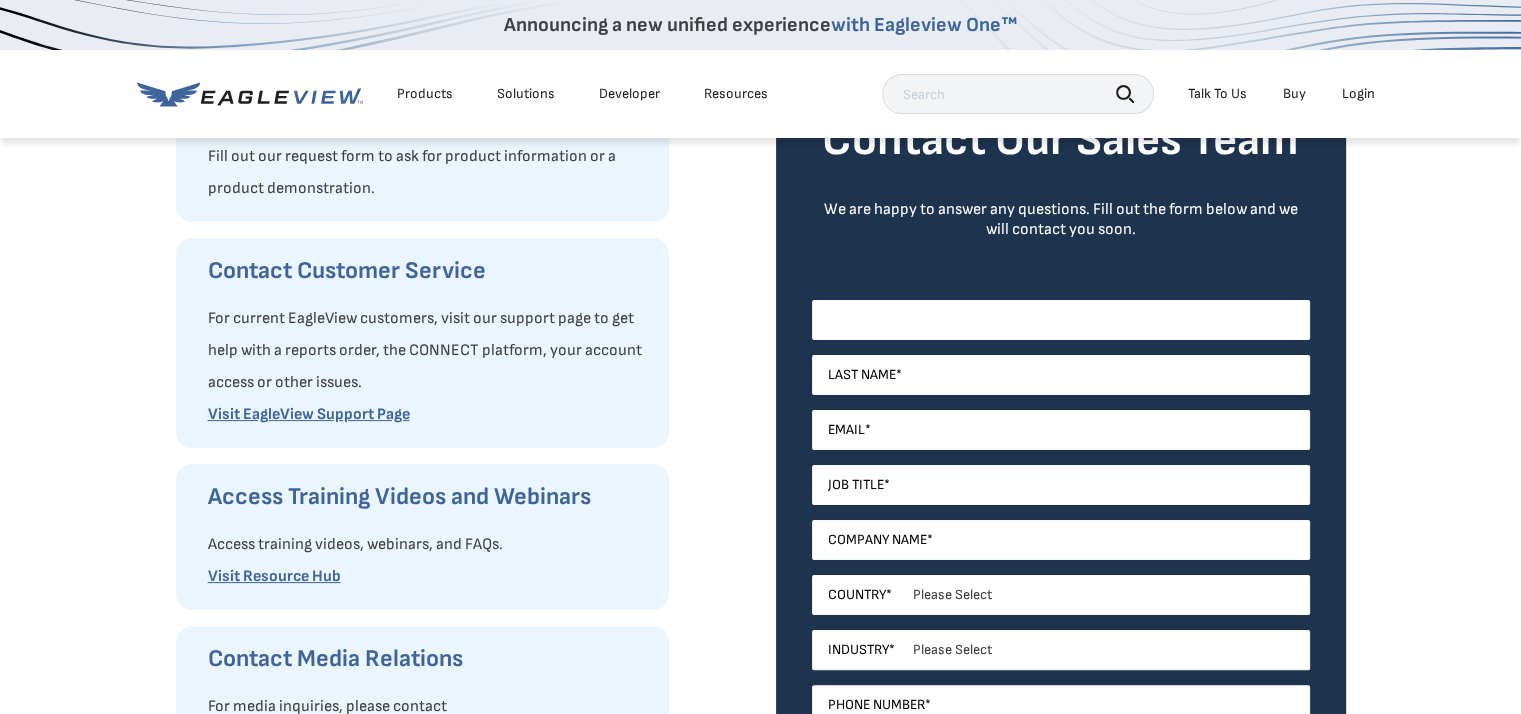 click on "First Name *" at bounding box center (1061, 320) 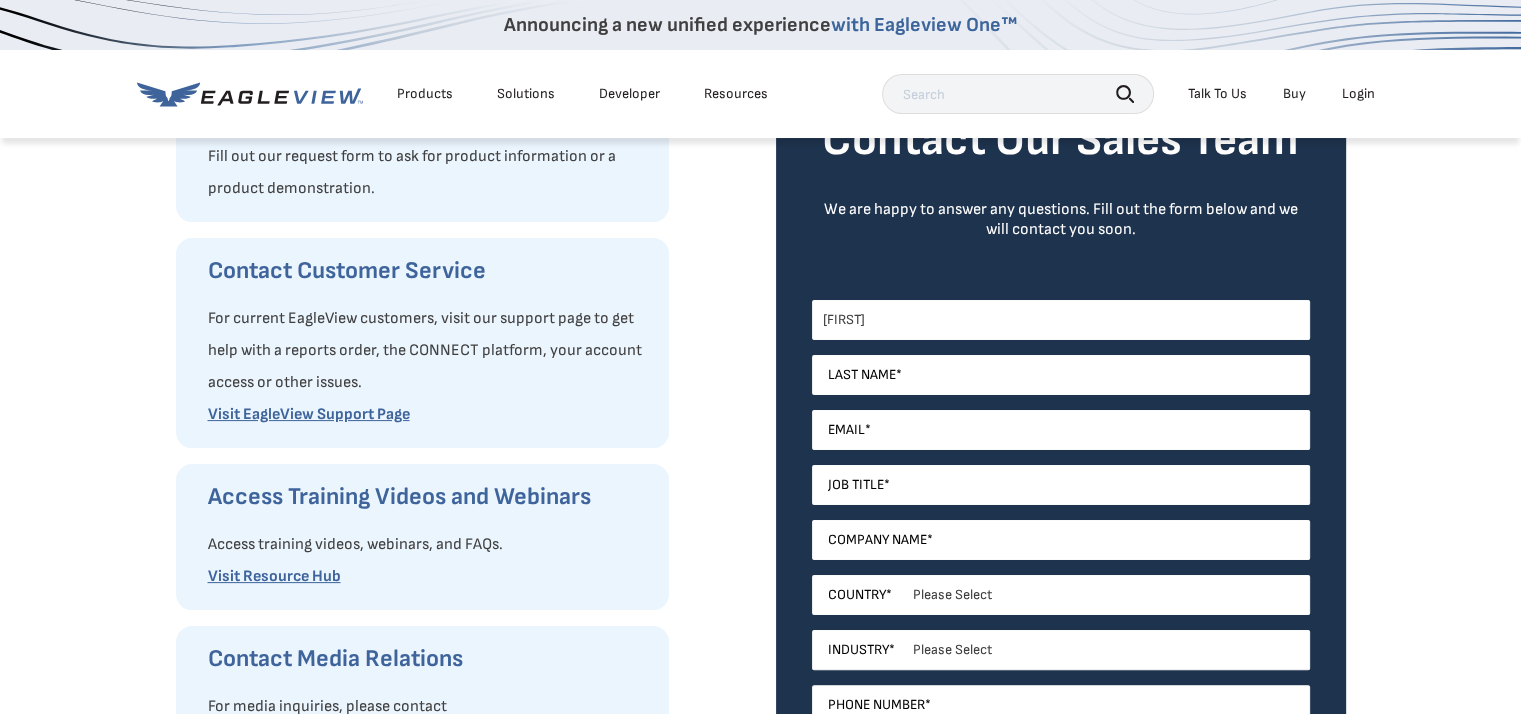 type on "[FIRST]" 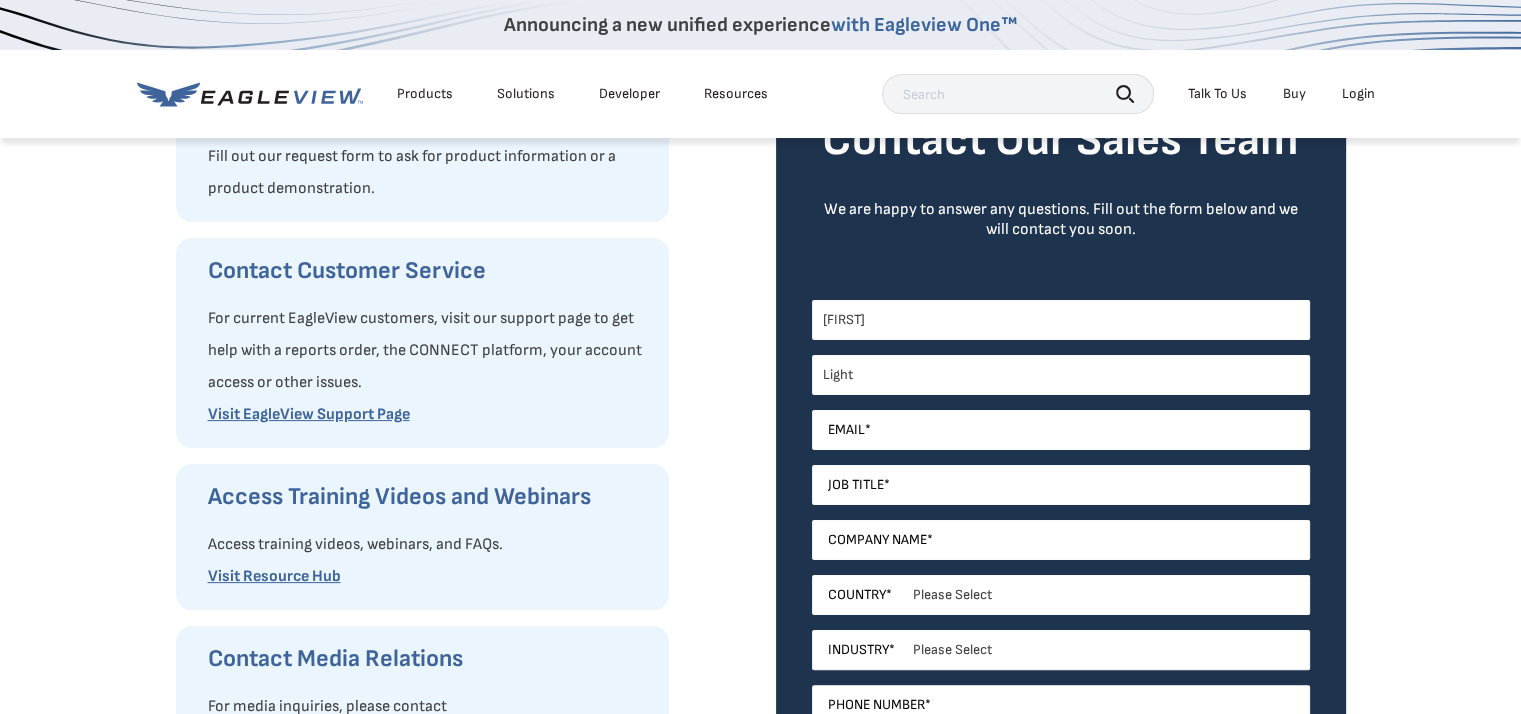 type on "Light" 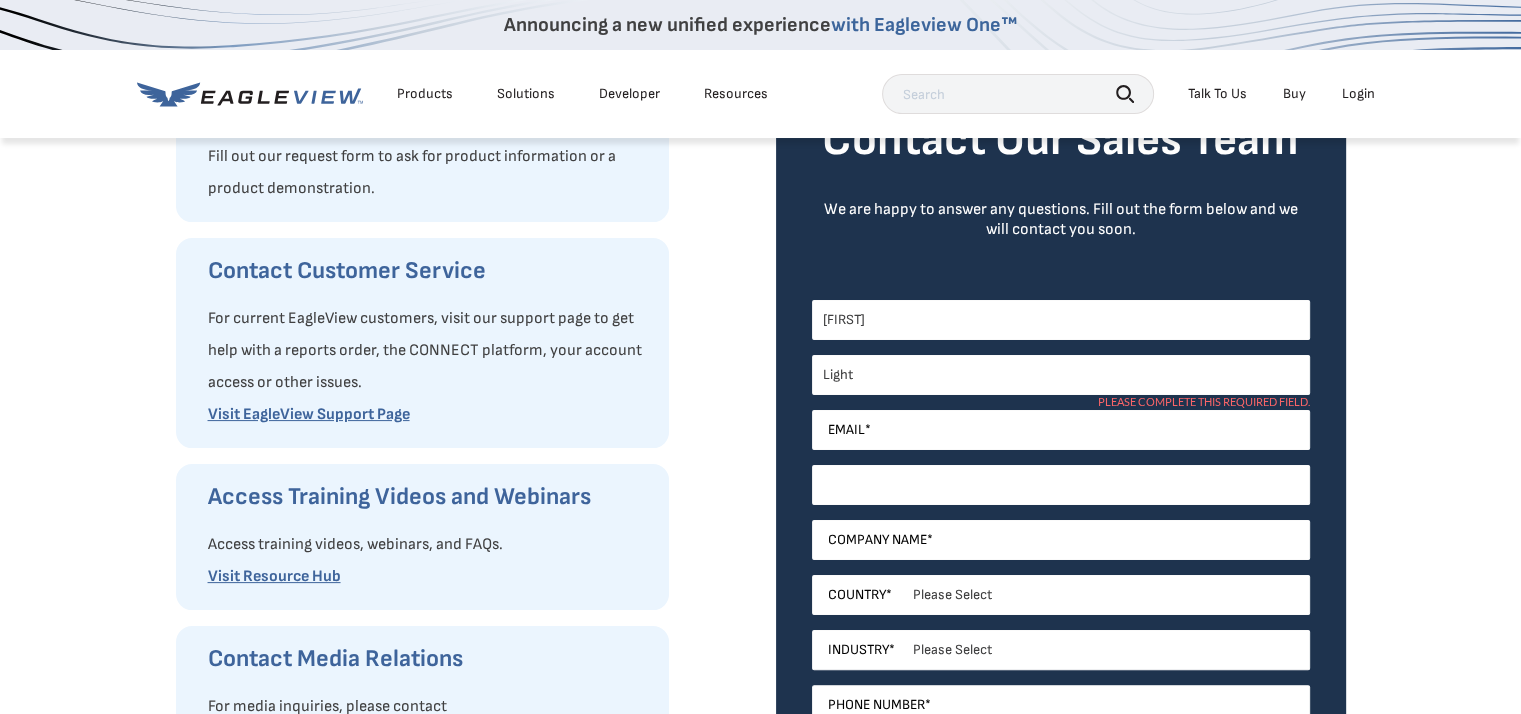 click on "Job Title *" at bounding box center [1061, 485] 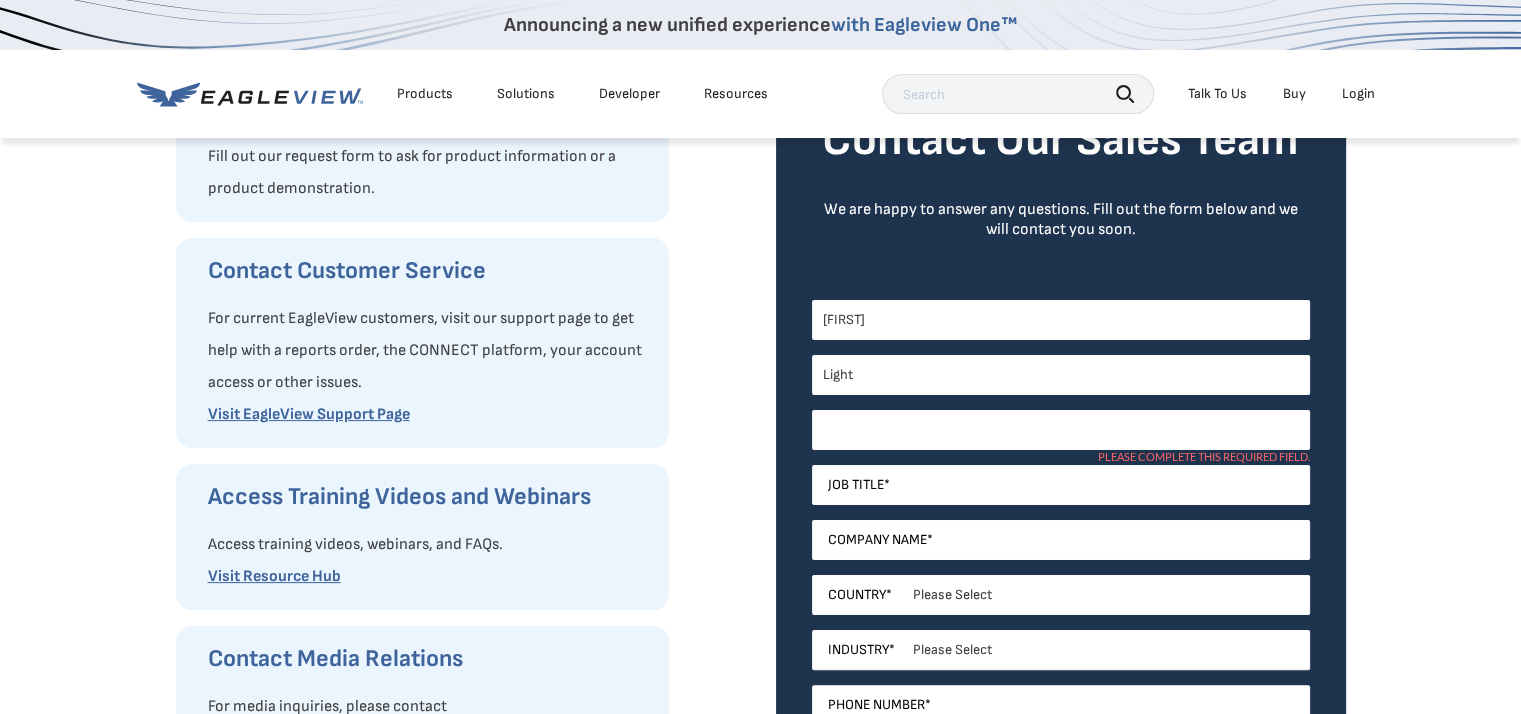 click on "Email *" at bounding box center [1061, 430] 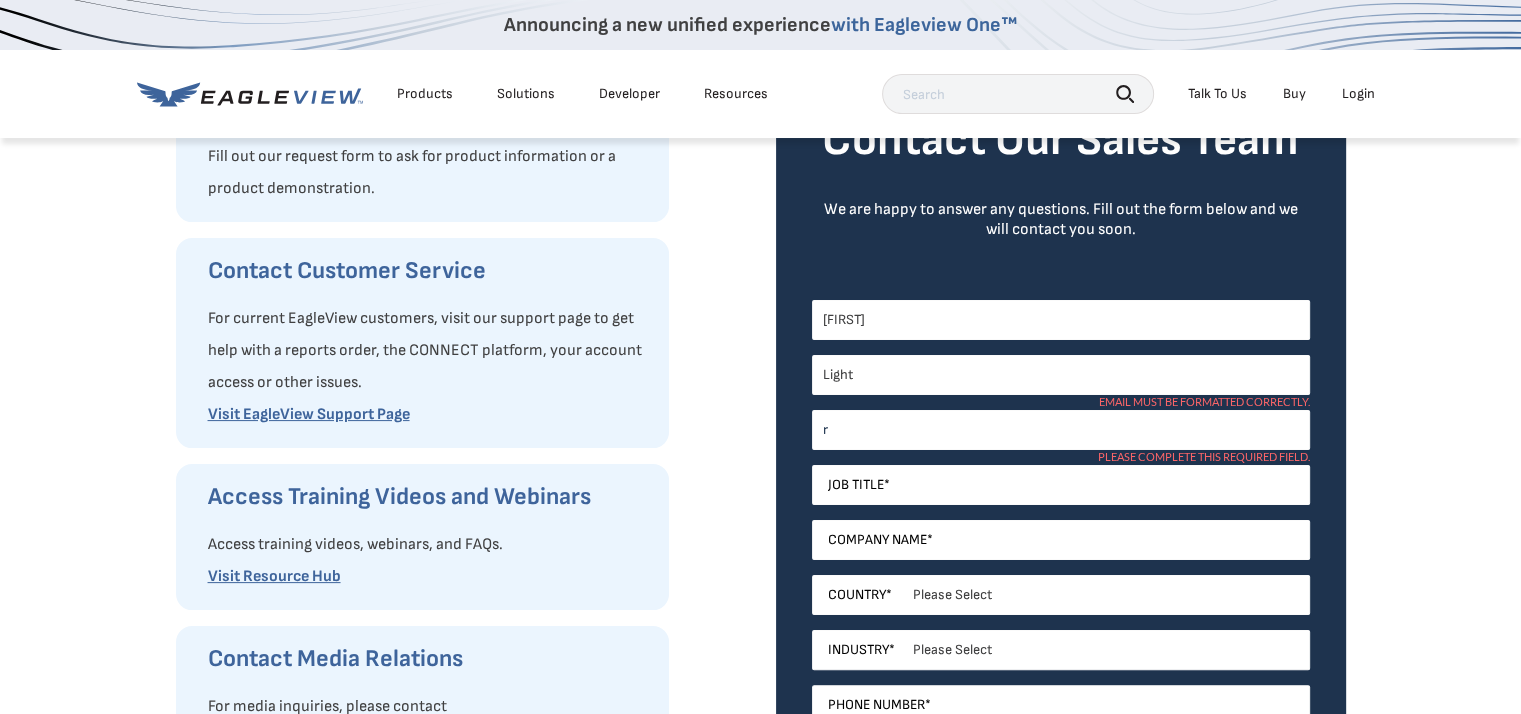 type on "[EMAIL]" 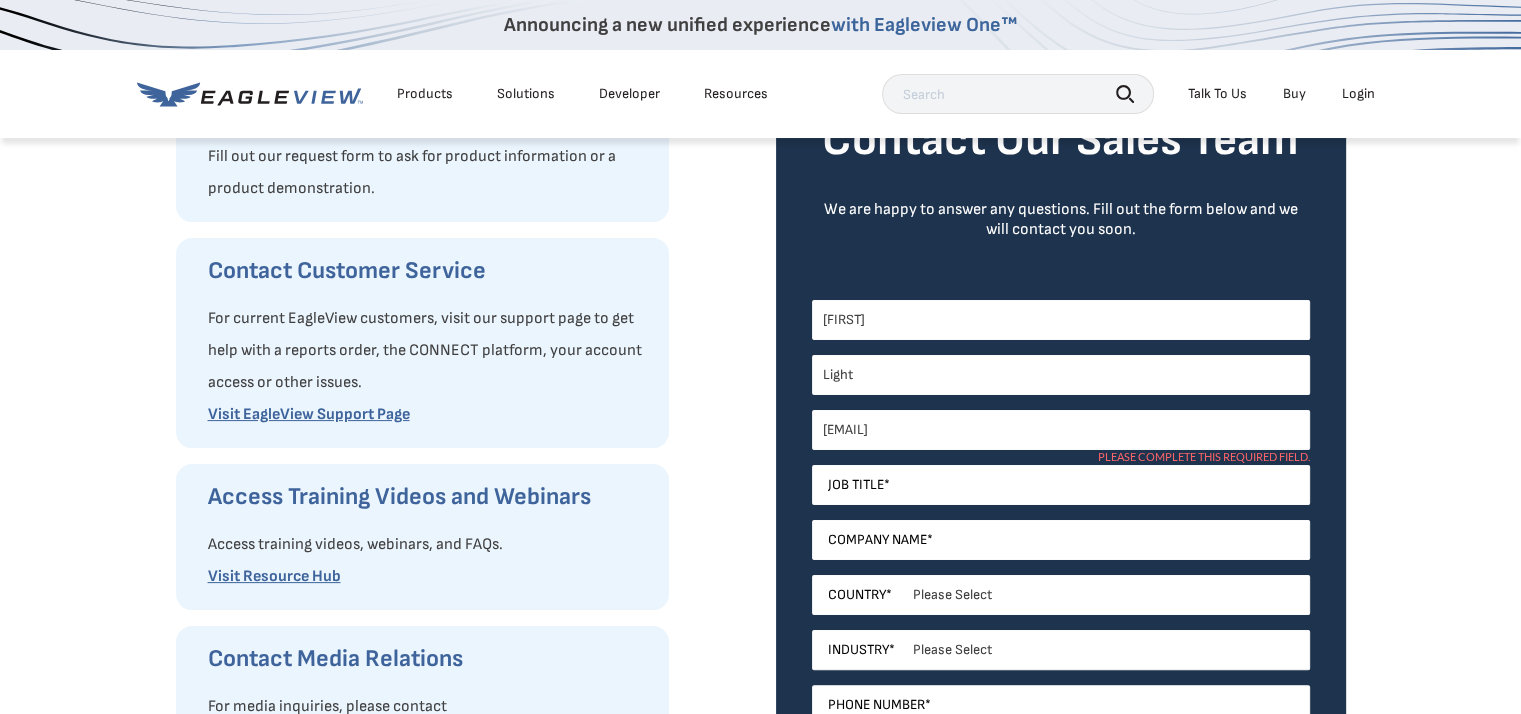 click on "Job Title" at bounding box center [856, 485] 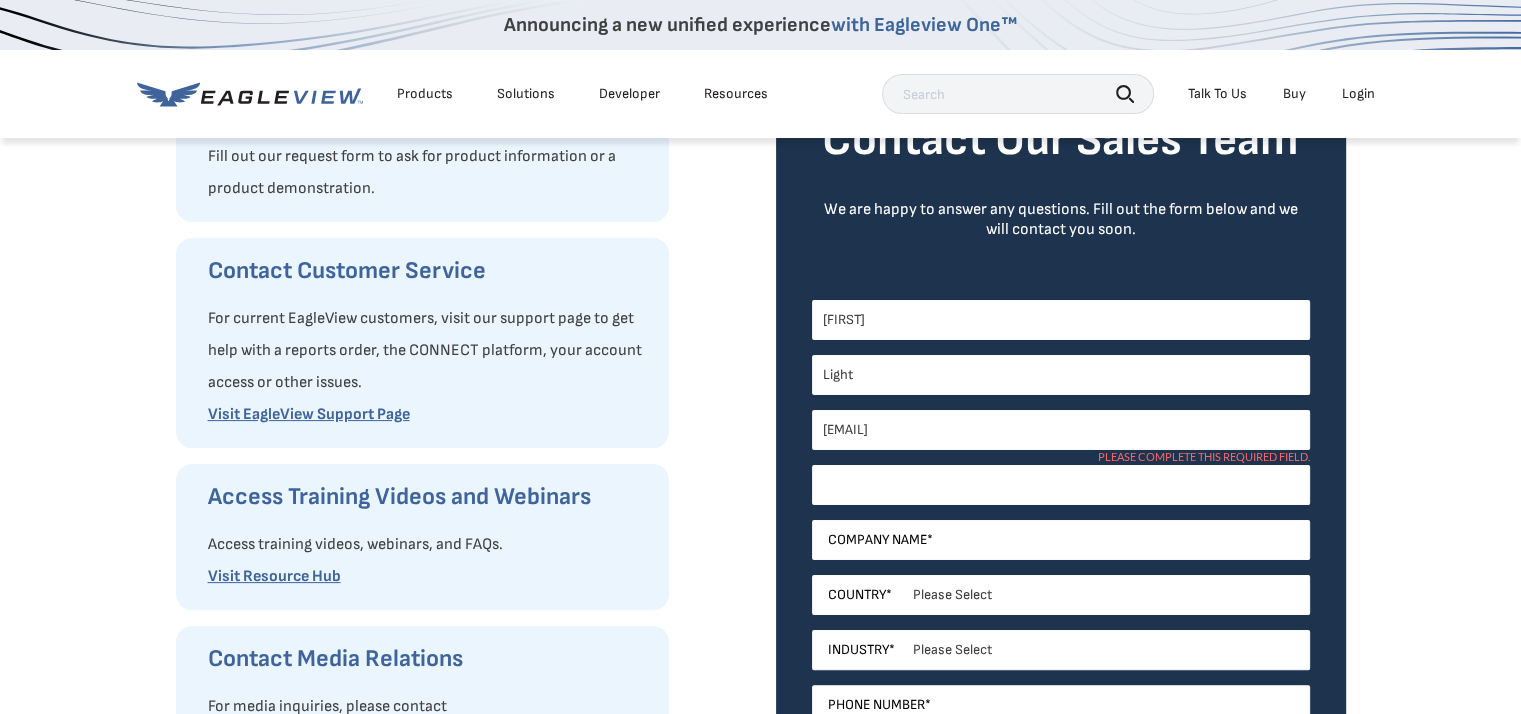 click on "Job Title *" at bounding box center [1061, 485] 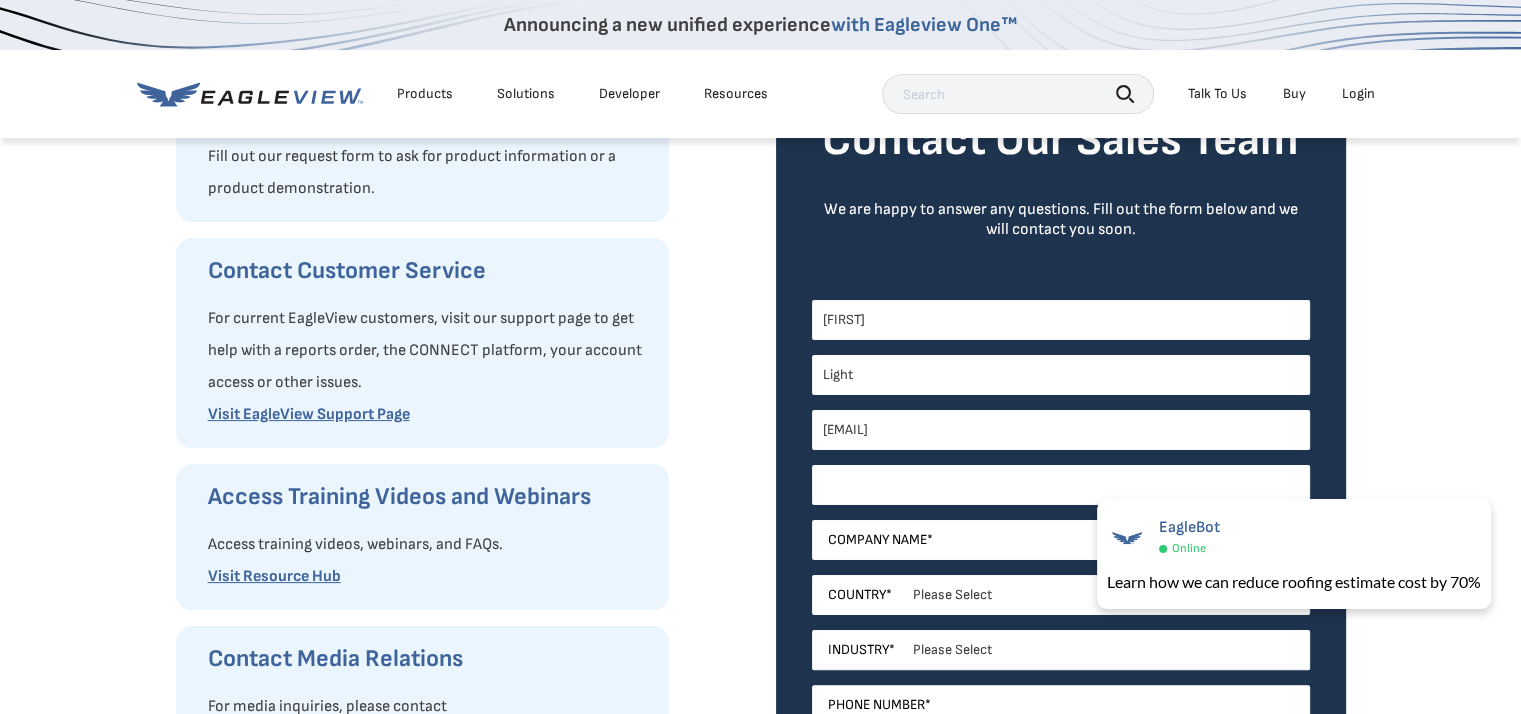 type on "I" 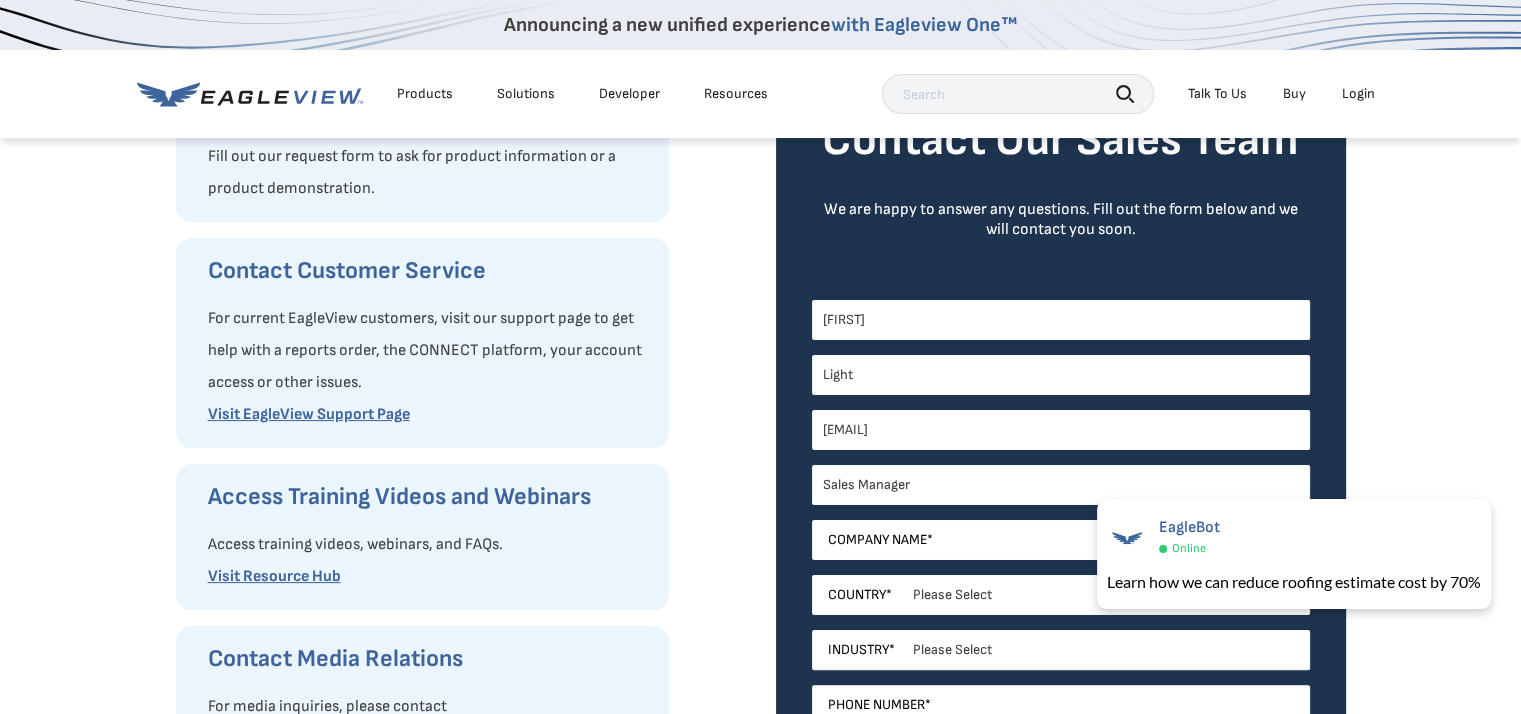type on "Sales Manager" 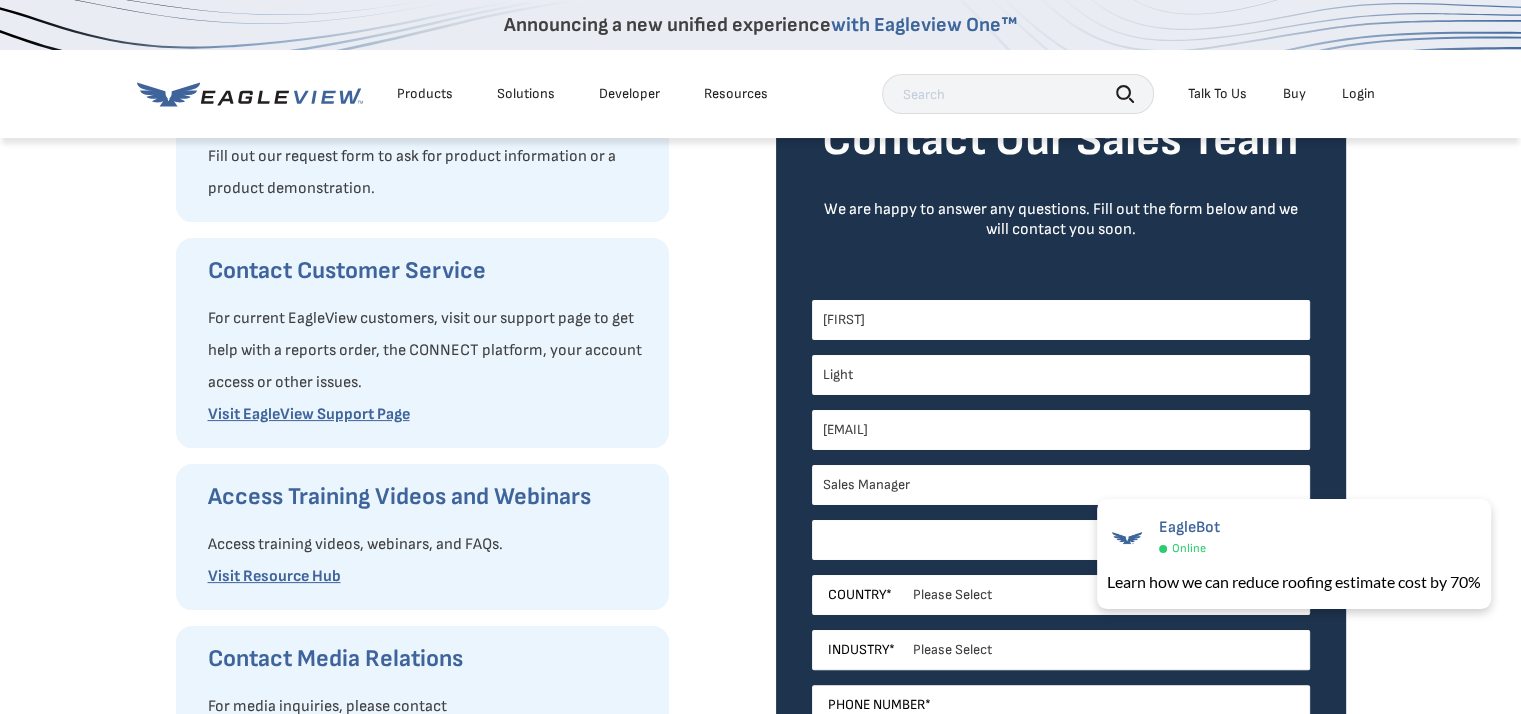 click on "Company Name *" at bounding box center [1061, 540] 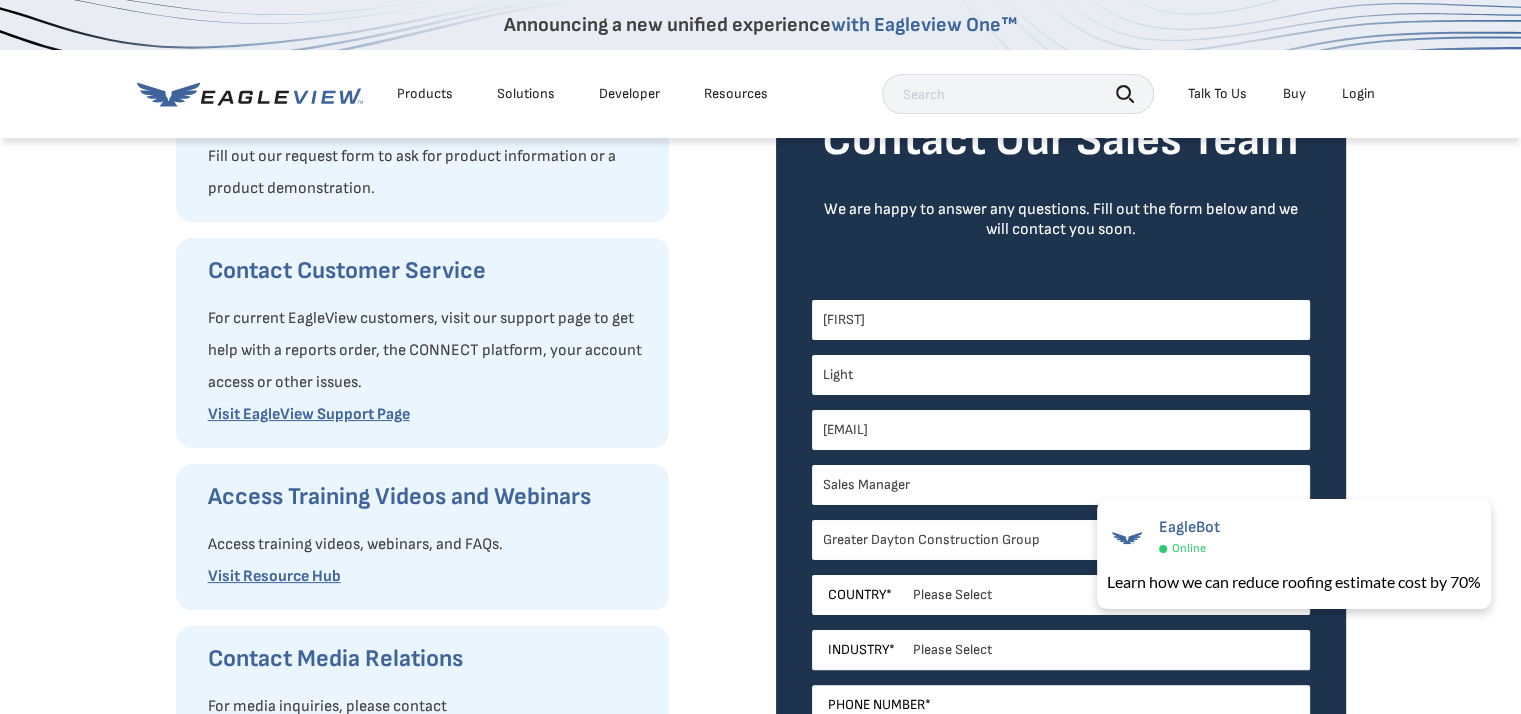 type on "Greater Dayton Construction Group" 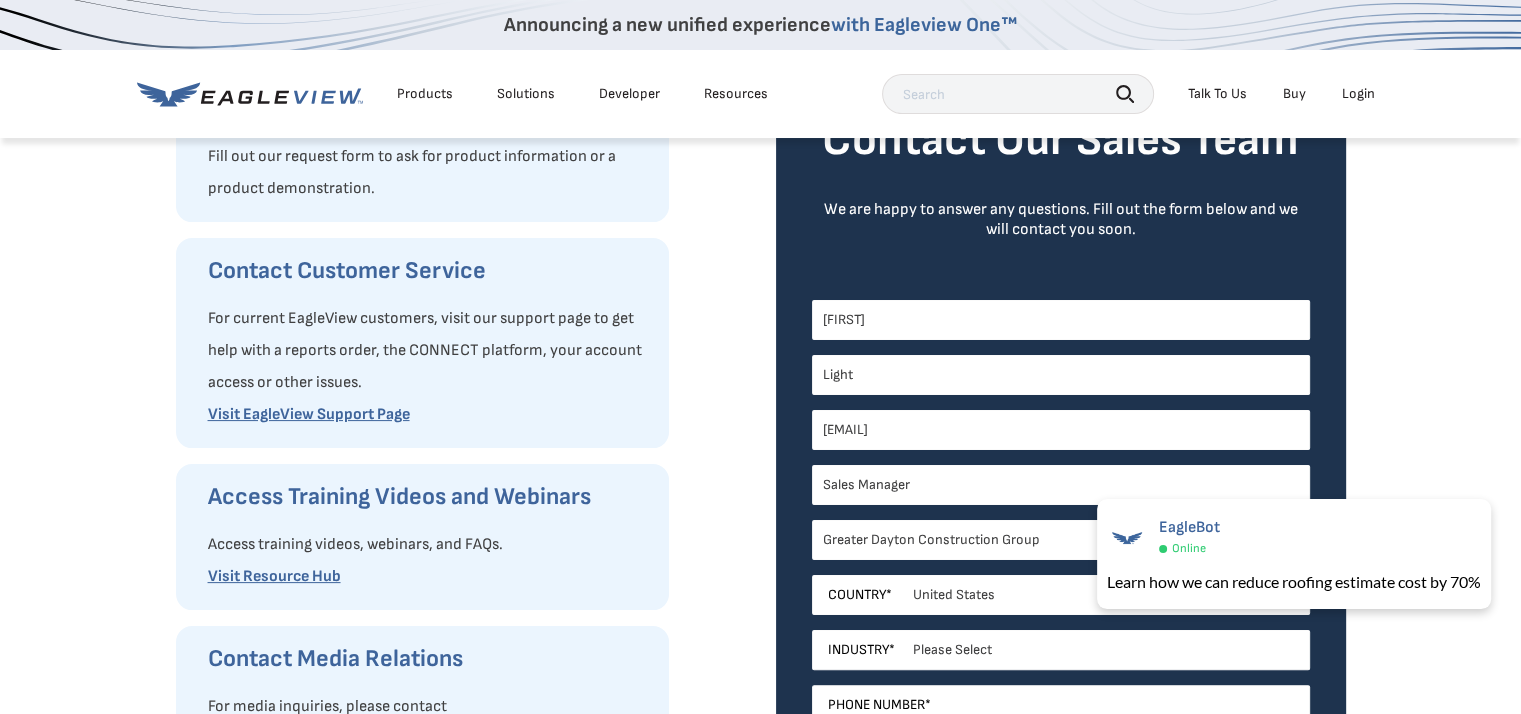 click on "Please Select United States Canada Australia India United Kingdom Other Aruba Czechia Guam" at bounding box center [1061, 595] 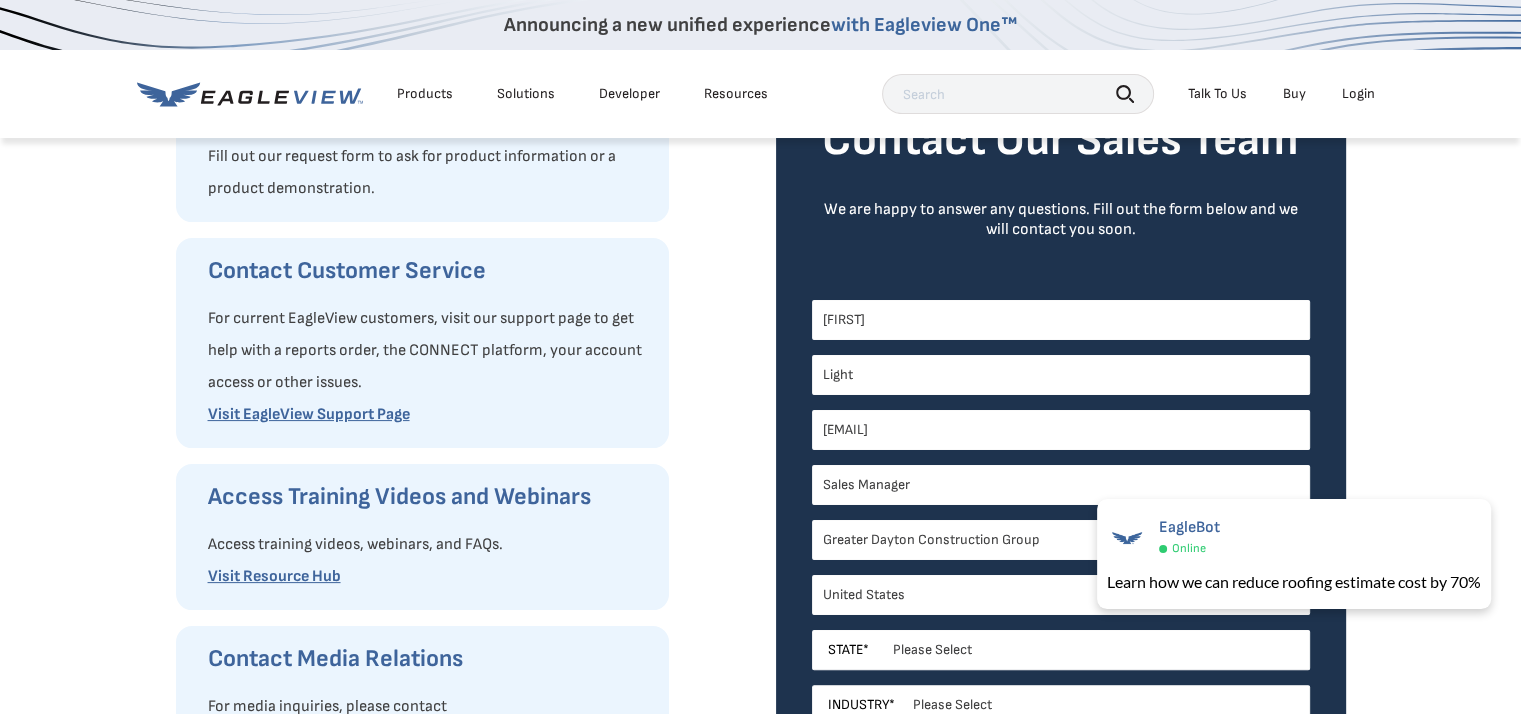 click on "Please Select Alabama Alaska Alberta Arizona Arkansas British Columbia California Colorado Connecticut Delaware District of Columbia Florida Georgia Guam Hawaii or American Samoa Idaho Illinois Indiana Iowa Kansas Kentucky Louisiana Maine Manitoba Maryland Massachusetts Michigan Minnesota Mississippi Missouri Montana Nebraska Nevada New Brunswick New Hampshire New Jersey New Mexico New York Newfoundland and Labrador North Carolina North Dakota Northern Mariana Islands Nova Scotia Nunavut Ohio Oklahoma Ontario Oregon Palau Pennsylvania Prince Edward Island Puerto Rico Quebec Rhode Island Saskatchewan South Carolina South Dakota Tennessee Texas Utah Vermont Virgin Islands Virginia Washington West Virginia Wisconsin Wyoming Yukon" at bounding box center (1061, 650) 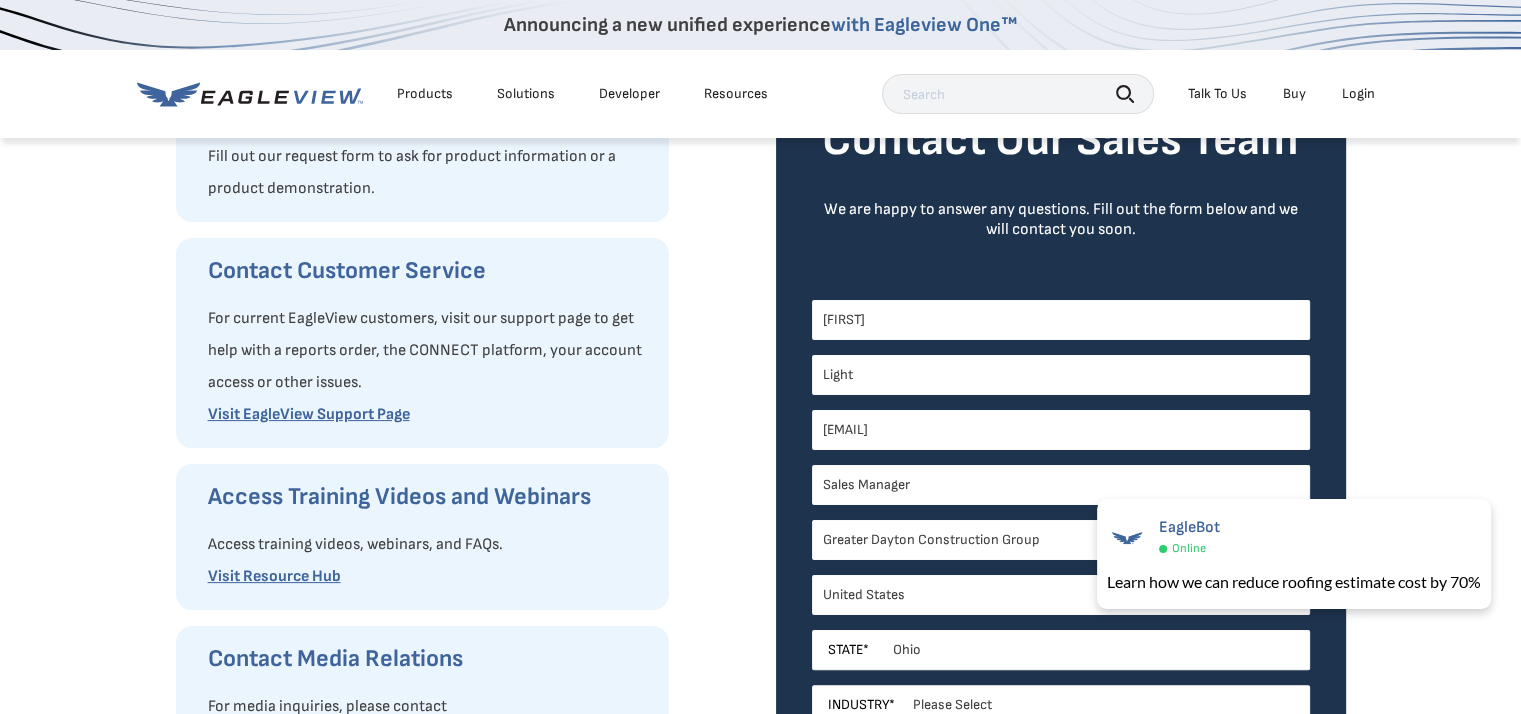 click on "Please Select Alabama Alaska Alberta Arizona Arkansas British Columbia California Colorado Connecticut Delaware District of Columbia Florida Georgia Guam Hawaii or American Samoa Idaho Illinois Indiana Iowa Kansas Kentucky Louisiana Maine Manitoba Maryland Massachusetts Michigan Minnesota Mississippi Missouri Montana Nebraska Nevada New Brunswick New Hampshire New Jersey New Mexico New York Newfoundland and Labrador North Carolina North Dakota Northern Mariana Islands Nova Scotia Nunavut Ohio Oklahoma Ontario Oregon Palau Pennsylvania Prince Edward Island Puerto Rico Quebec Rhode Island Saskatchewan South Carolina South Dakota Tennessee Texas Utah Vermont Virgin Islands Virginia Washington West Virginia Wisconsin Wyoming Yukon" at bounding box center [1061, 650] 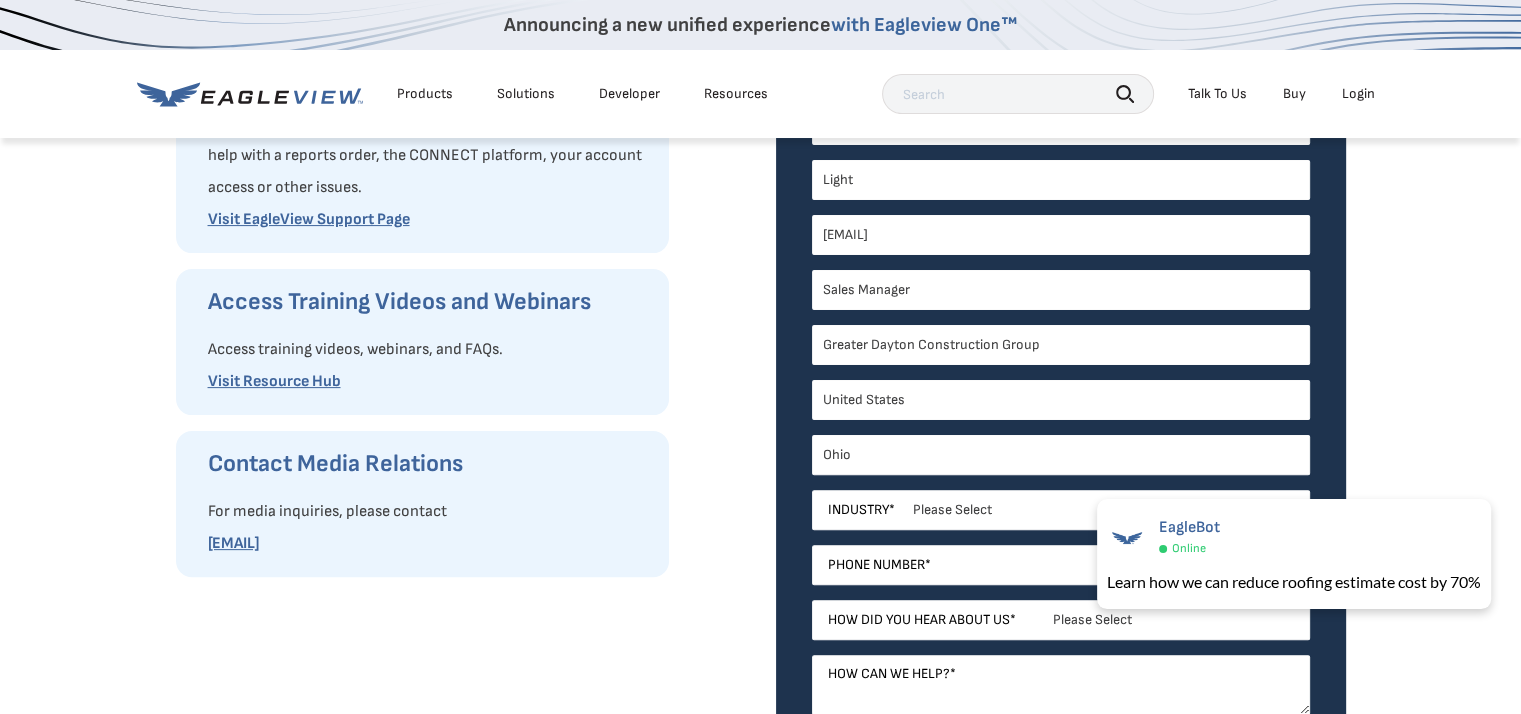scroll, scrollTop: 500, scrollLeft: 0, axis: vertical 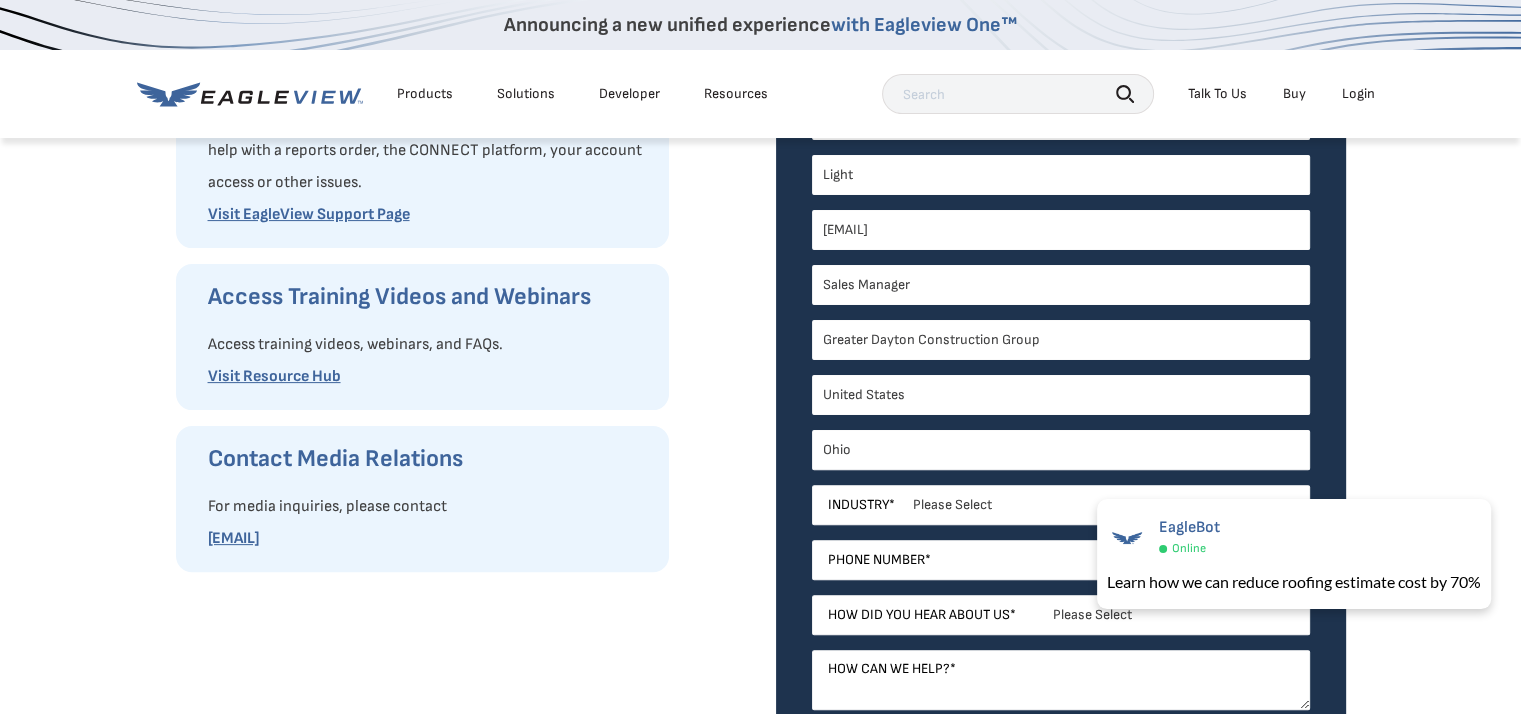 click on "Please Select Architects & Engineering Construction Electric/Gas Utilities Government Insurance Other Property Maintenance Real Estate Solar Telecommunications Software and Technology" at bounding box center (1061, 505) 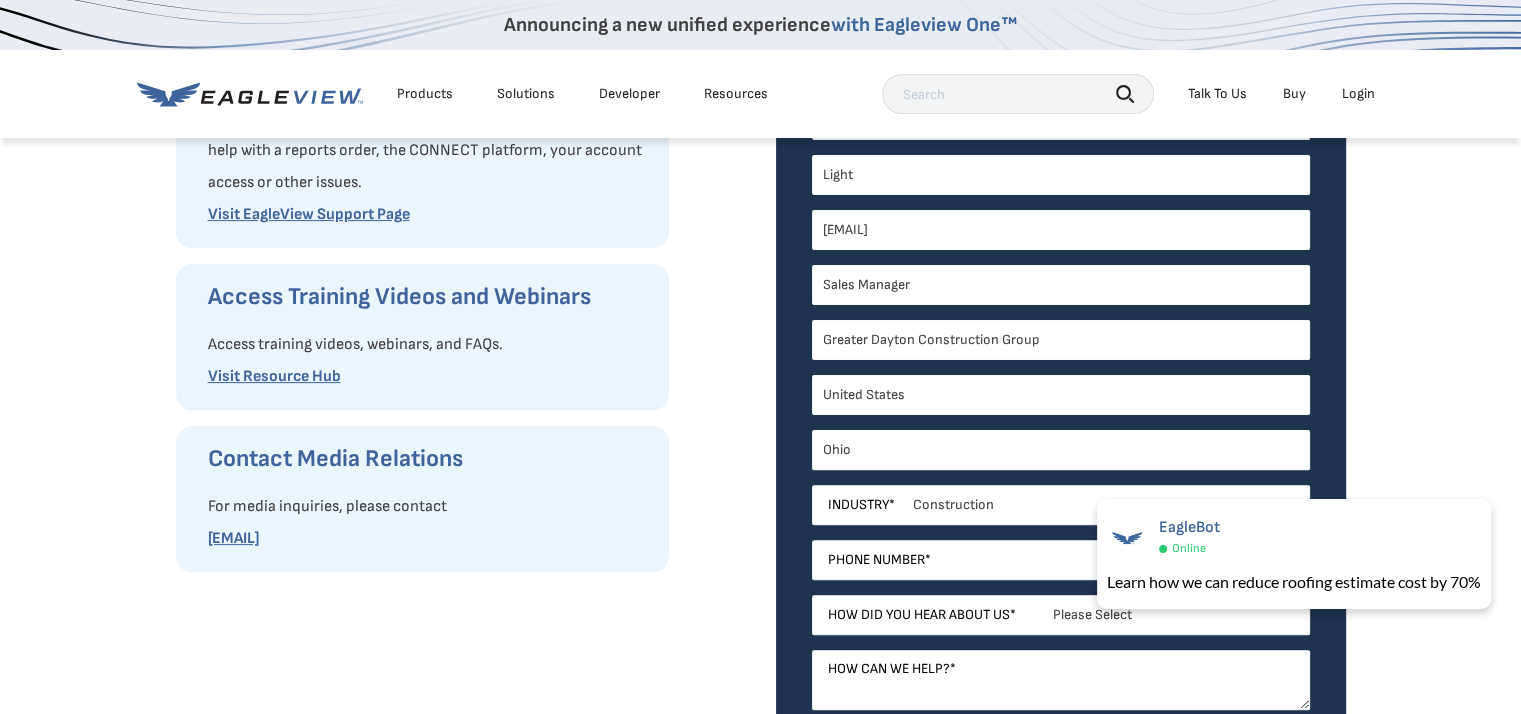 click on "Please Select Architects & Engineering Construction Electric/Gas Utilities Government Insurance Other Property Maintenance Real Estate Solar Telecommunications Software and Technology" at bounding box center [1061, 505] 